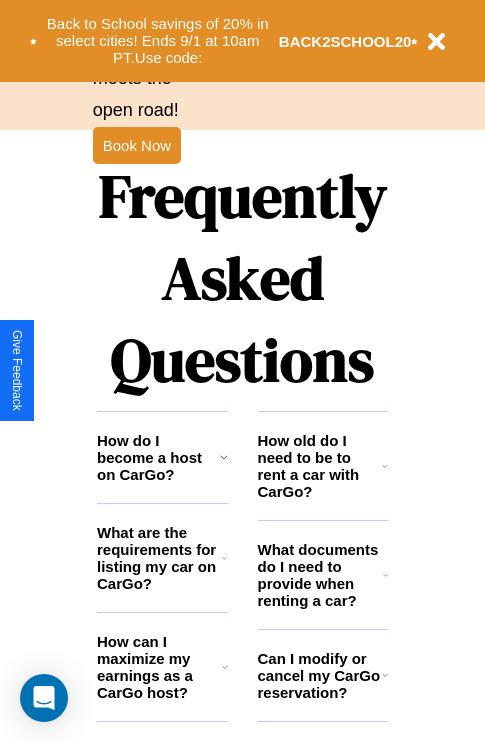 scroll, scrollTop: 2423, scrollLeft: 0, axis: vertical 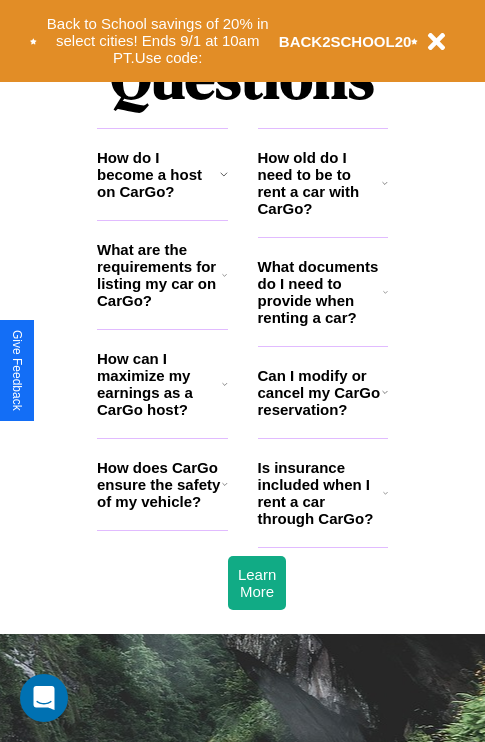 click on "How does CarGo ensure the safety of my vehicle?" at bounding box center (159, 484) 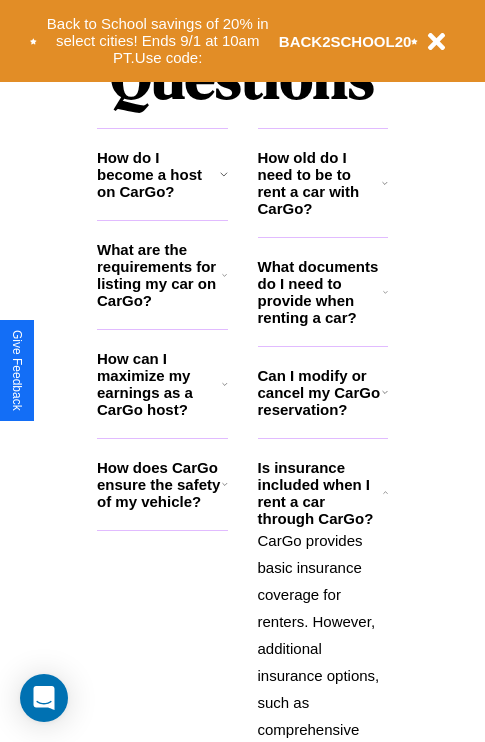 click 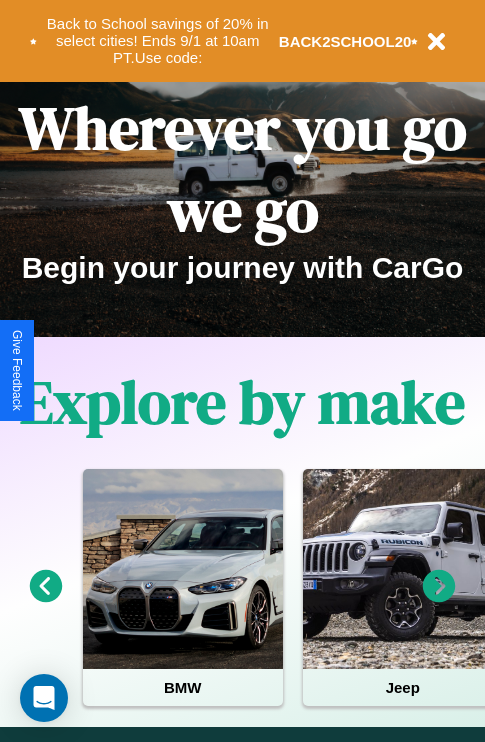 scroll, scrollTop: 0, scrollLeft: 0, axis: both 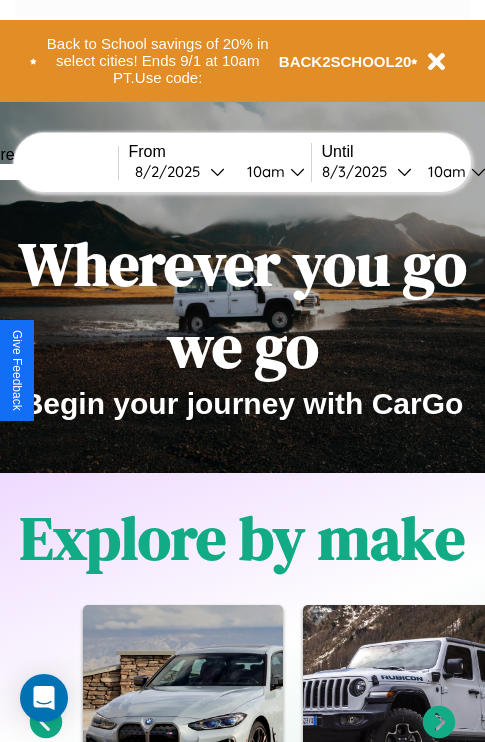 click at bounding box center [43, 172] 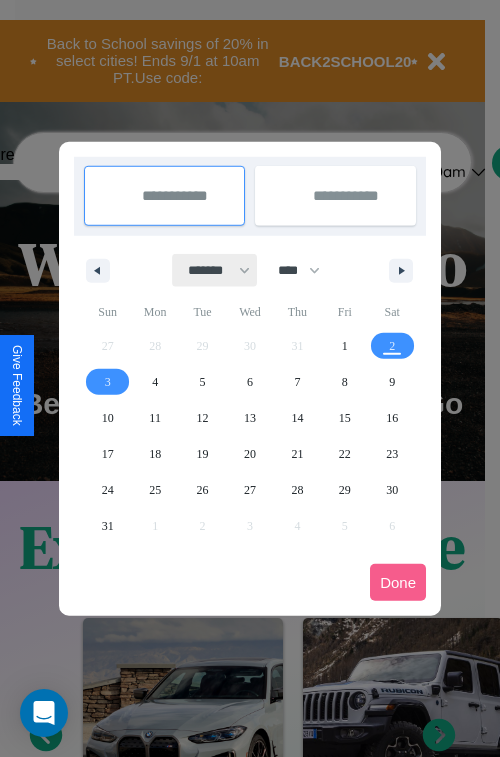 click on "******* ******** ***** ***** *** **** **** ****** ********* ******* ******** ********" at bounding box center [215, 270] 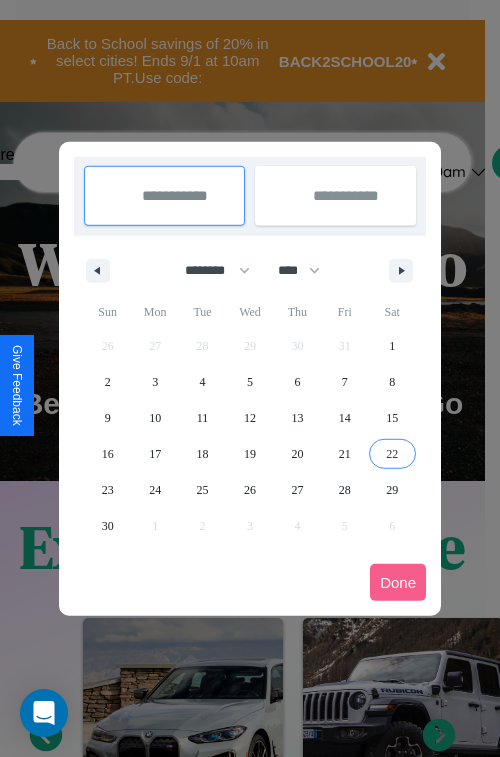 click on "22" at bounding box center [392, 454] 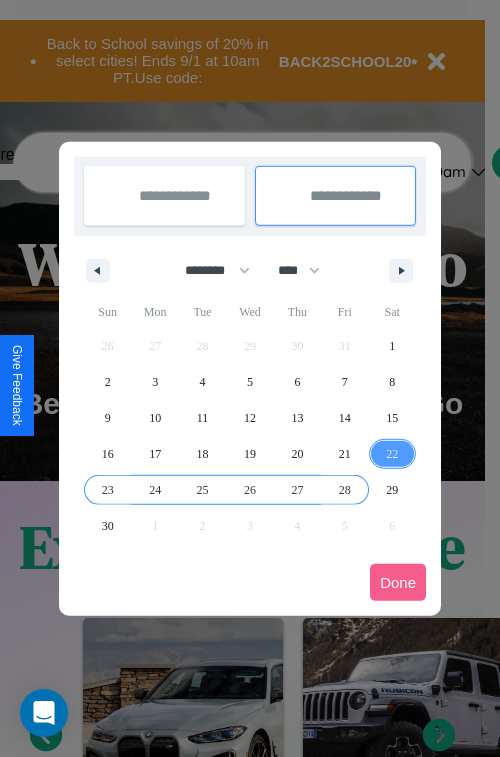 click on "28" at bounding box center [345, 490] 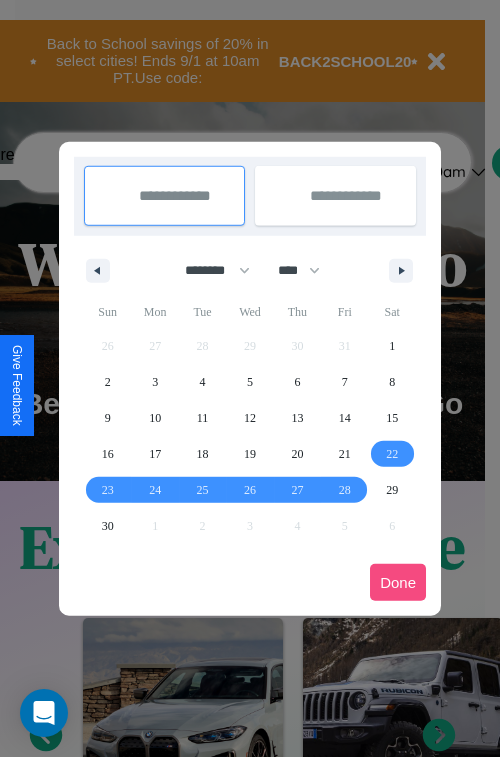 click on "Done" at bounding box center (398, 582) 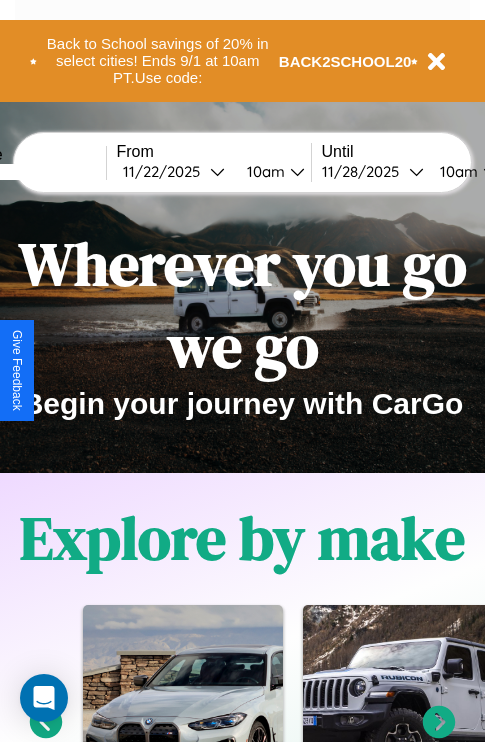 click on "10am" at bounding box center [263, 171] 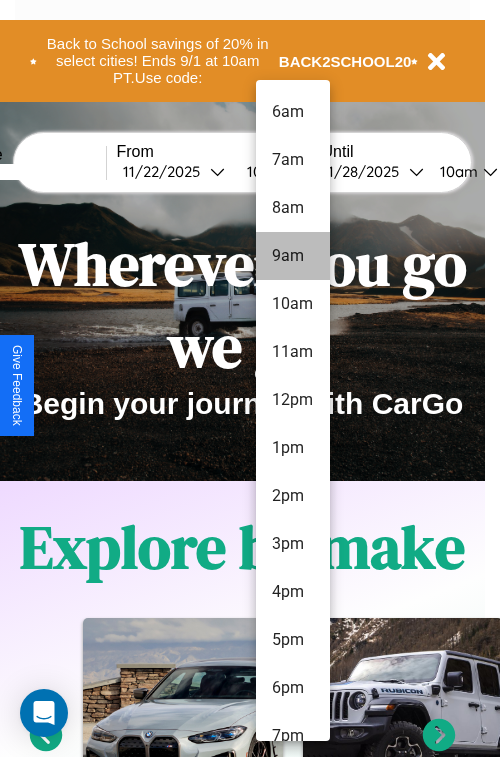 click on "10am" at bounding box center [293, 304] 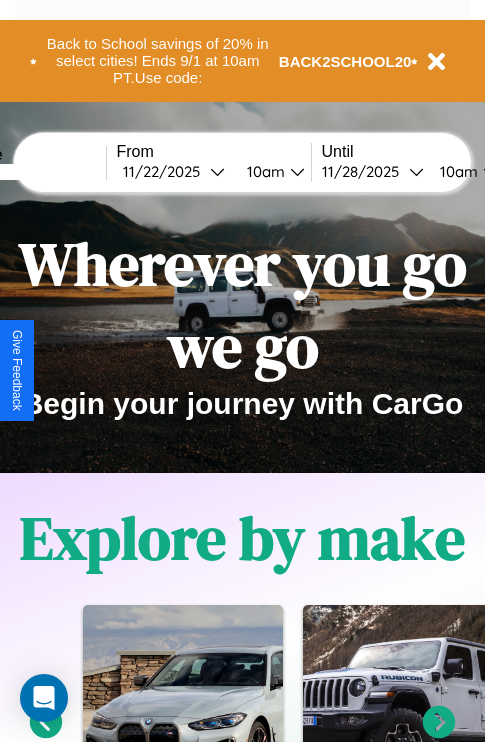 scroll, scrollTop: 0, scrollLeft: 80, axis: horizontal 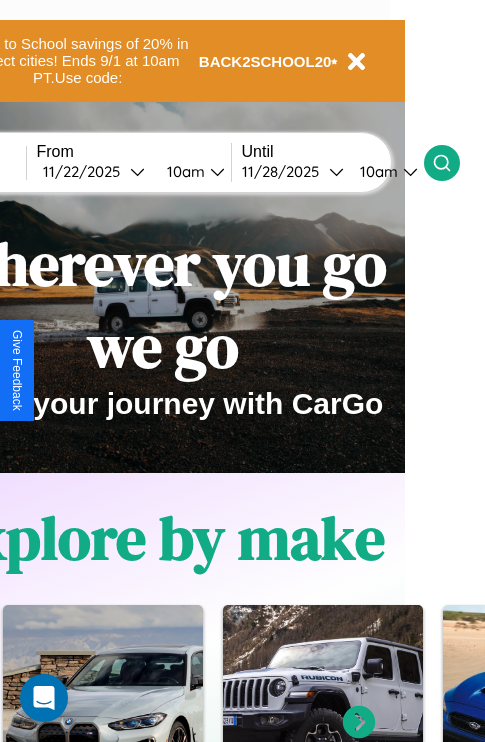 click 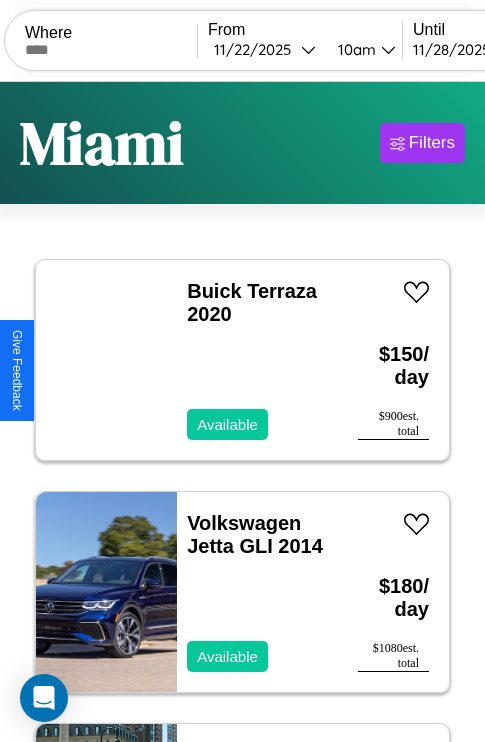 scroll, scrollTop: 95, scrollLeft: 0, axis: vertical 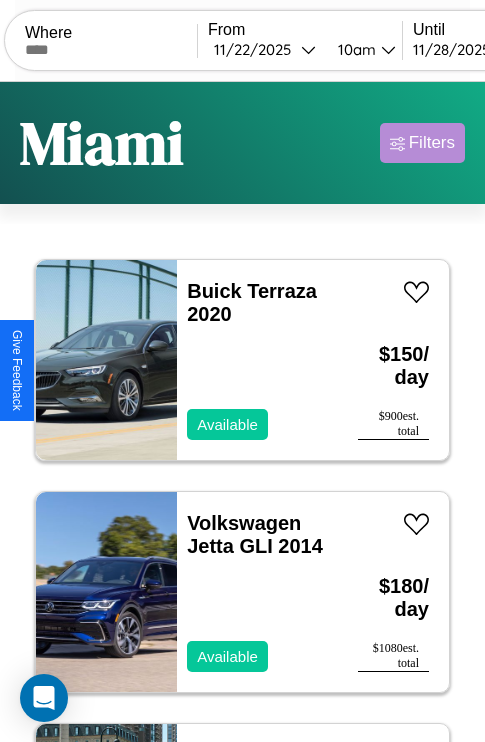 click on "Filters" at bounding box center [432, 143] 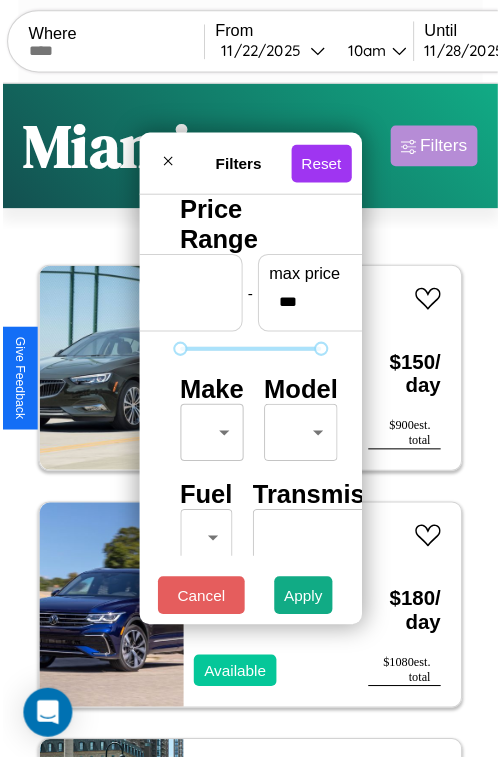 scroll, scrollTop: 59, scrollLeft: 0, axis: vertical 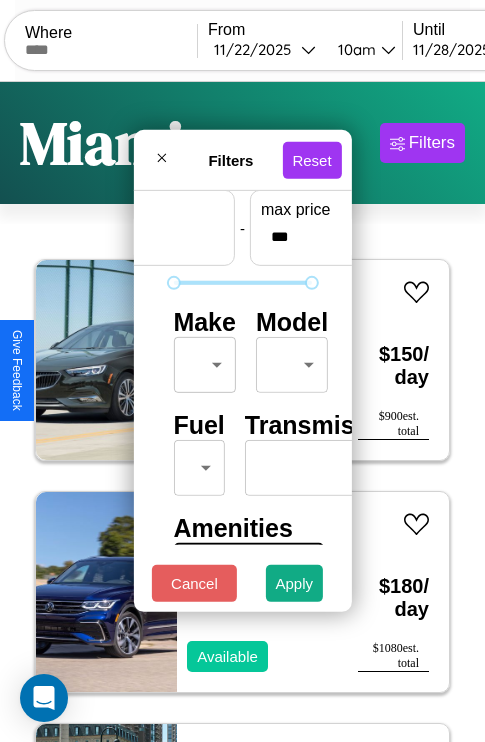 click on "CarGo Where From [DATE] [TIME] Until [DATE] [TIME] Become a Host Login Sign Up [CITY] Filters 20  cars in this area These cars can be picked up in this city. Buick   Terraza   2020 Available $ 150  / day $ 900  est. total Volkswagen   Jetta GLI   2014 Available $ 180  / day $ 1080  est. total Toyota   Prius   2023 Available $ 180  / day $ 1080  est. total Mercedes   L1113   2016 Available $ 80  / day $ 480  est. total Ford   C-Max   2017 Available $ 110  / day $ 660  est. total Toyota   FCHV-adv   2017 Available $ 120  / day $ 720  est. total Kia   [CITY]   2023 Available $ 120  / day $ 720  est. total Jaguar   XJ6   2017 Available $ 160  / day $ 960  est. total Dodge   600   2018 Unavailable $ 50  / day $ 300  est. total Mercedes   CLA-Class   2024 Available $ 40  / day $ 240  est. total Lexus   GX   2023 Available $ 110  / day $ 660  est. total Mercedes   L1316   2019 Available $ 190  / day $ 1140  est. total Lamborghini   Revuelto   2018 Unavailable $ 80  / day $ 480  est. total Hyundai   Tiburon" at bounding box center [242, 412] 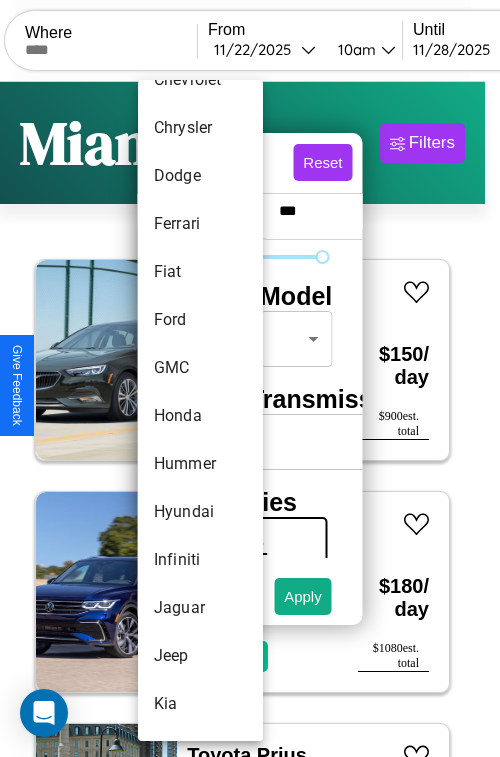 scroll, scrollTop: 470, scrollLeft: 0, axis: vertical 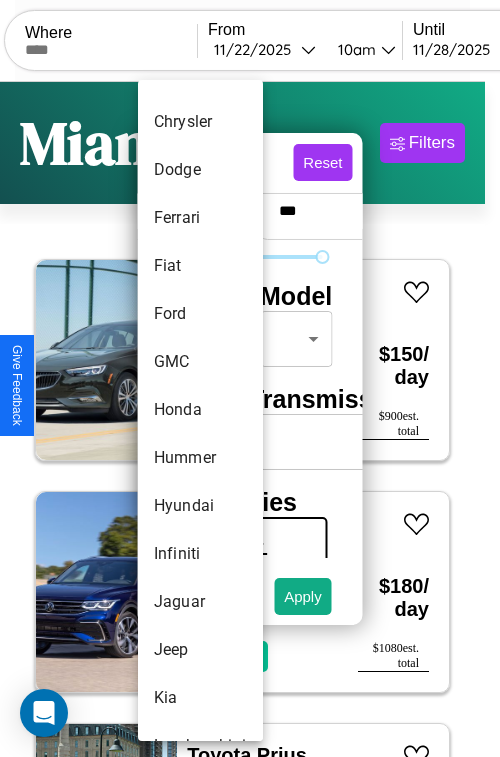 click on "Honda" at bounding box center [200, 410] 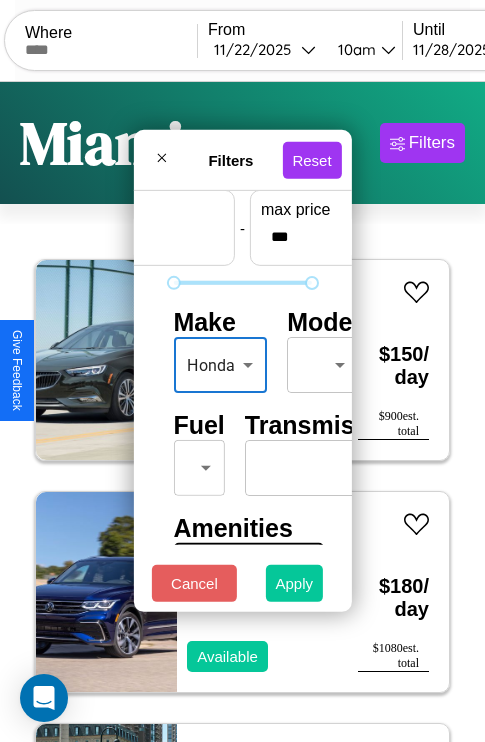 click on "Apply" at bounding box center [295, 583] 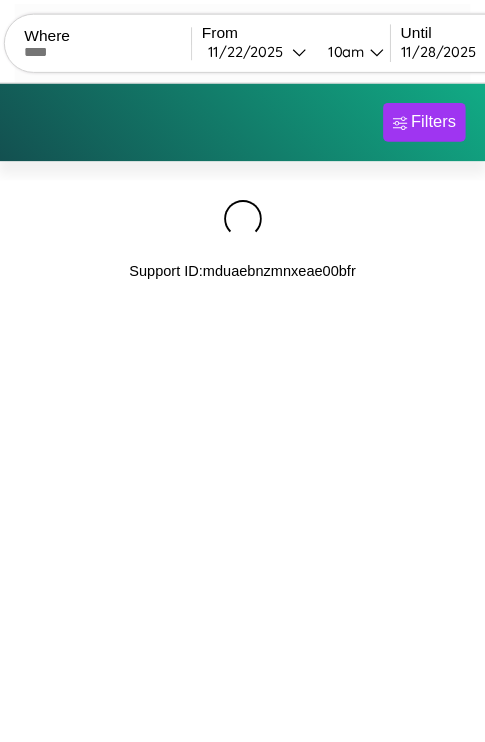scroll, scrollTop: 0, scrollLeft: 0, axis: both 